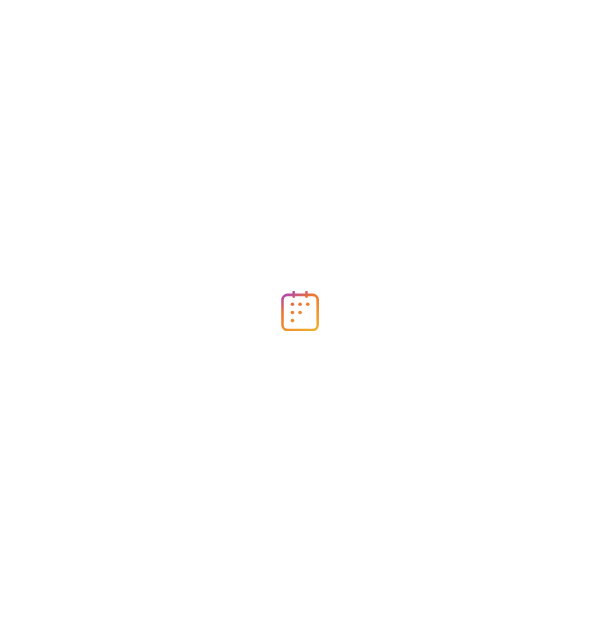 scroll, scrollTop: 0, scrollLeft: 0, axis: both 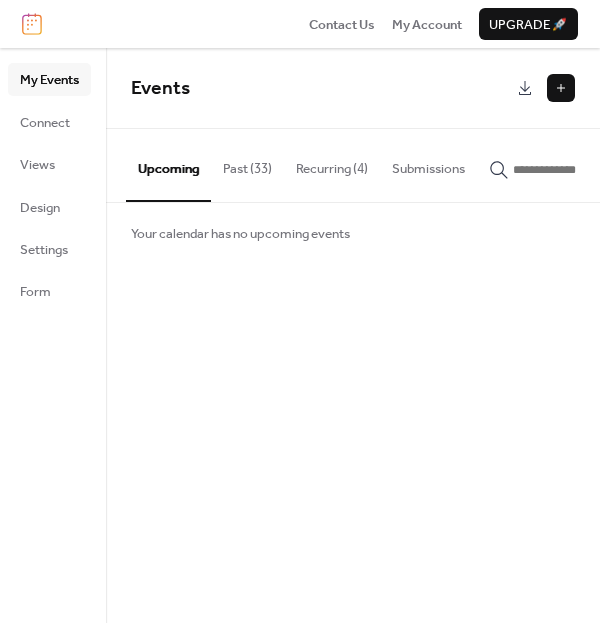 click at bounding box center [561, 88] 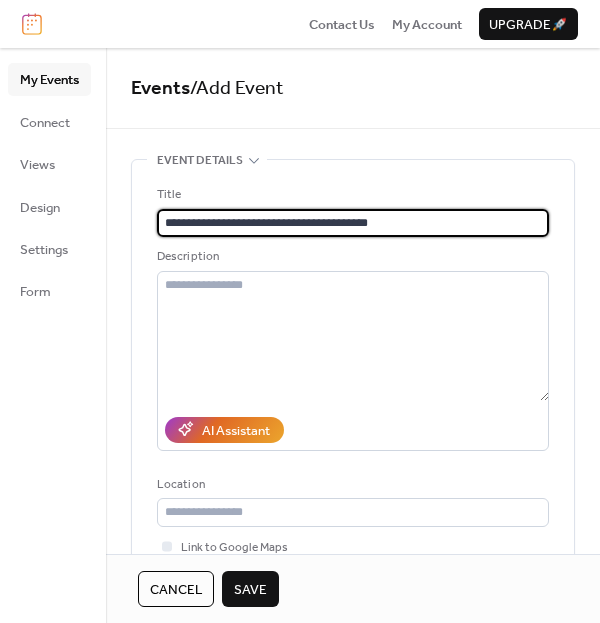 type on "**********" 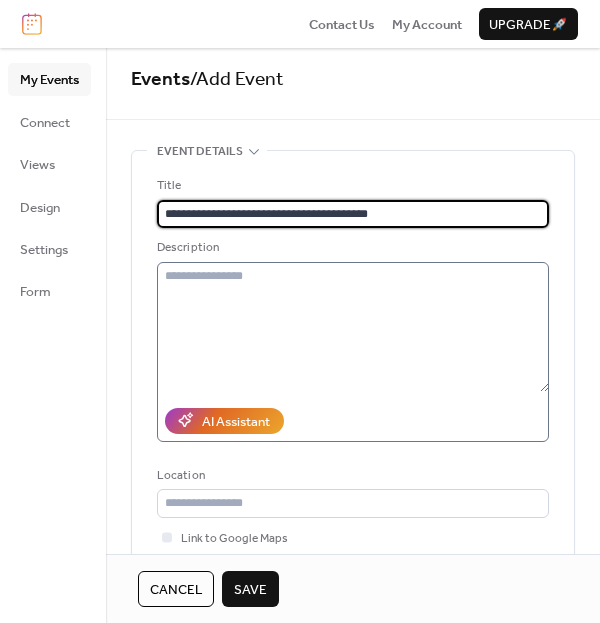 scroll, scrollTop: 11, scrollLeft: 0, axis: vertical 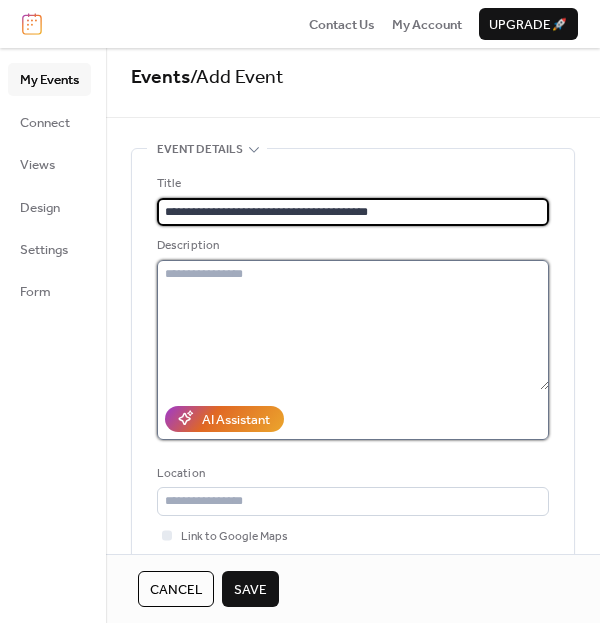 click at bounding box center (353, 325) 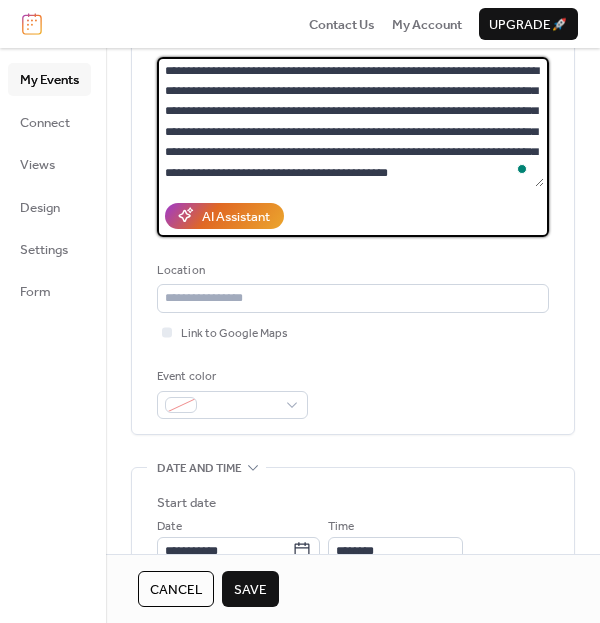 scroll, scrollTop: 221, scrollLeft: 0, axis: vertical 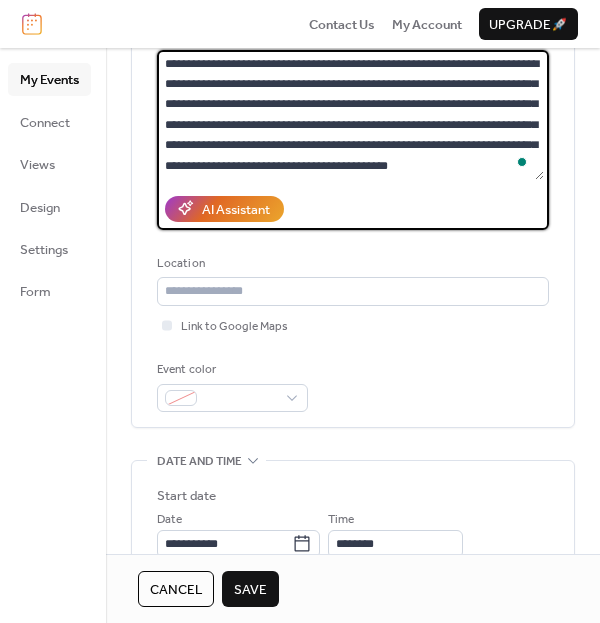 type on "**********" 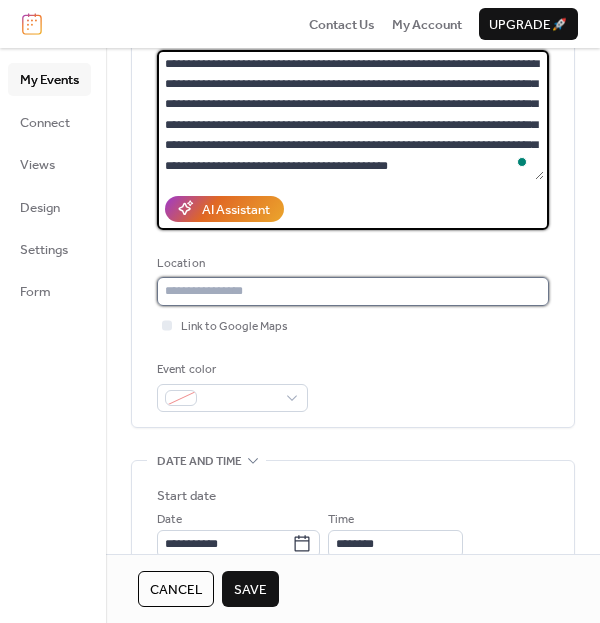 click at bounding box center (353, 291) 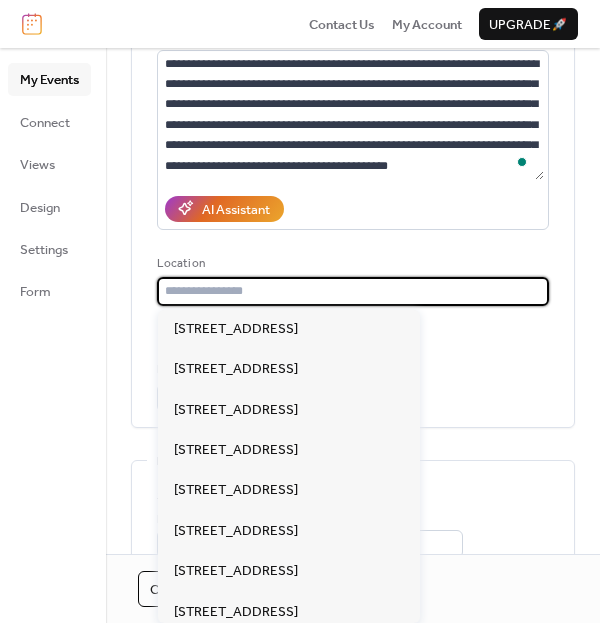paste on "**********" 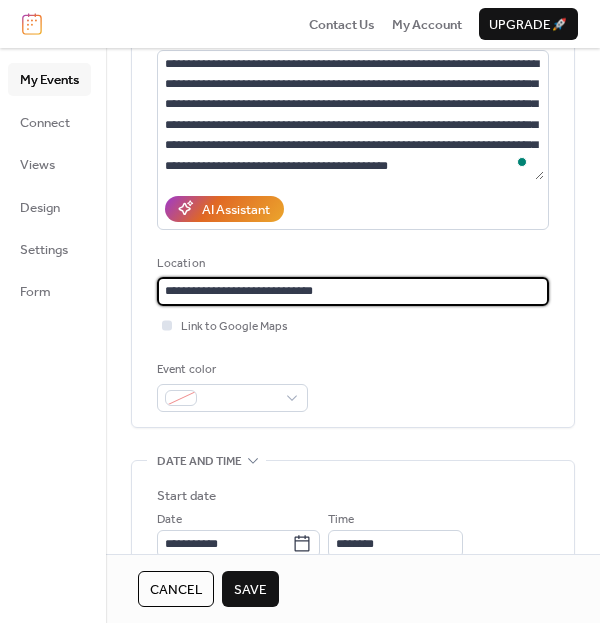 type on "**********" 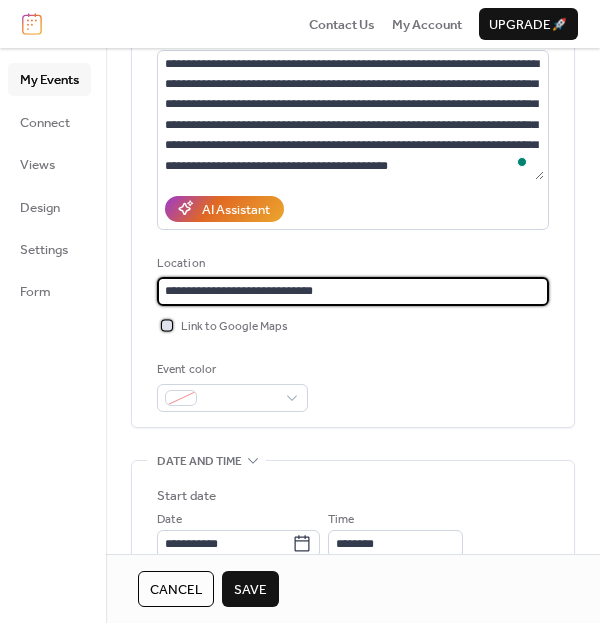 click at bounding box center (167, 325) 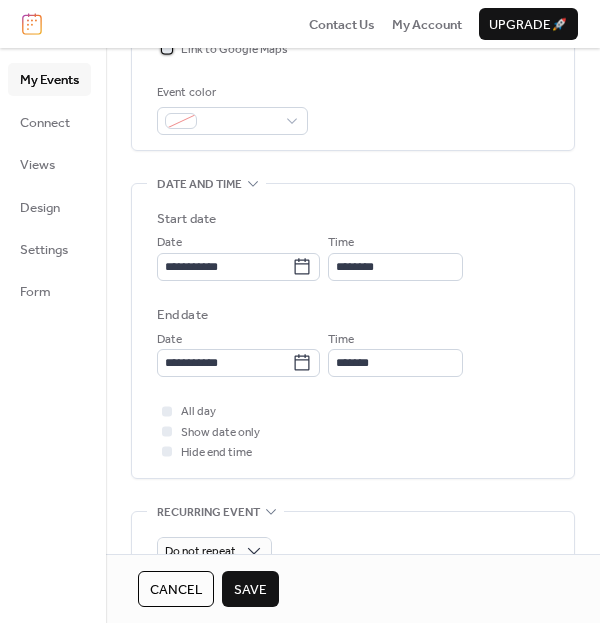 scroll, scrollTop: 503, scrollLeft: 0, axis: vertical 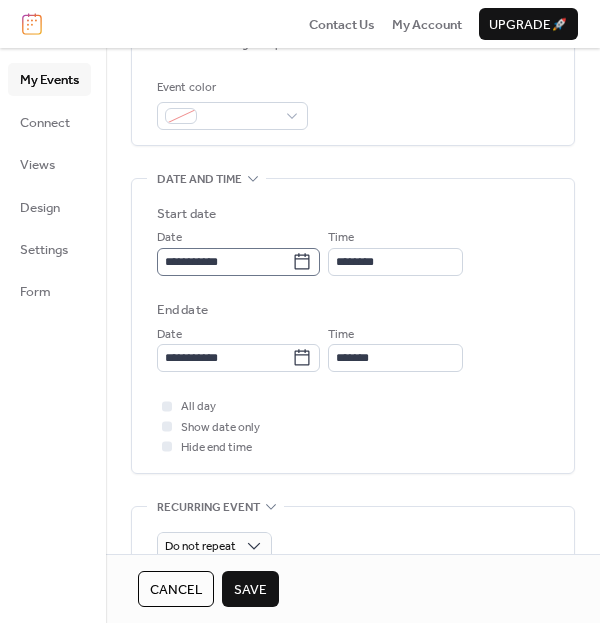 click 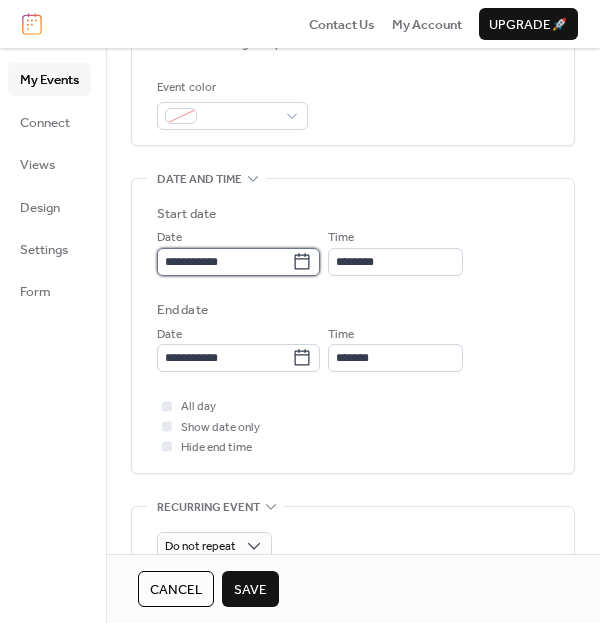 click on "**********" at bounding box center [224, 262] 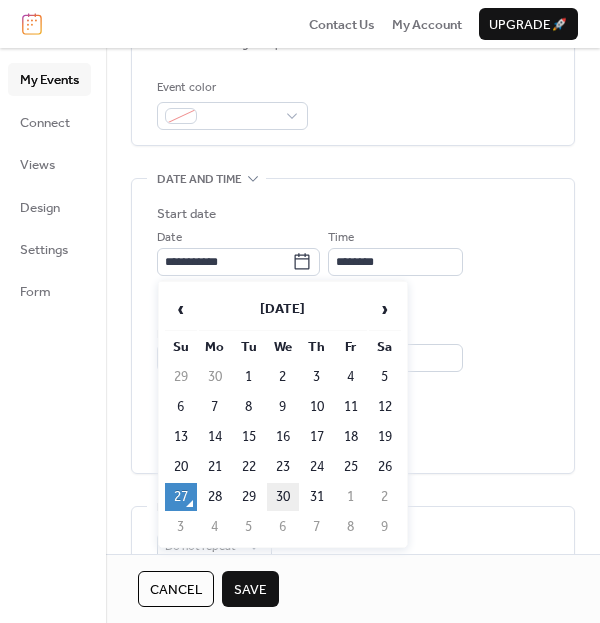 click on "30" at bounding box center (283, 497) 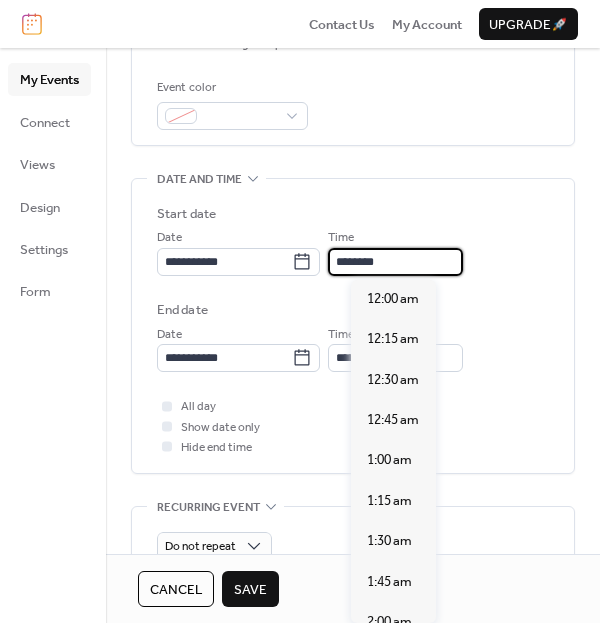 click on "********" at bounding box center (395, 262) 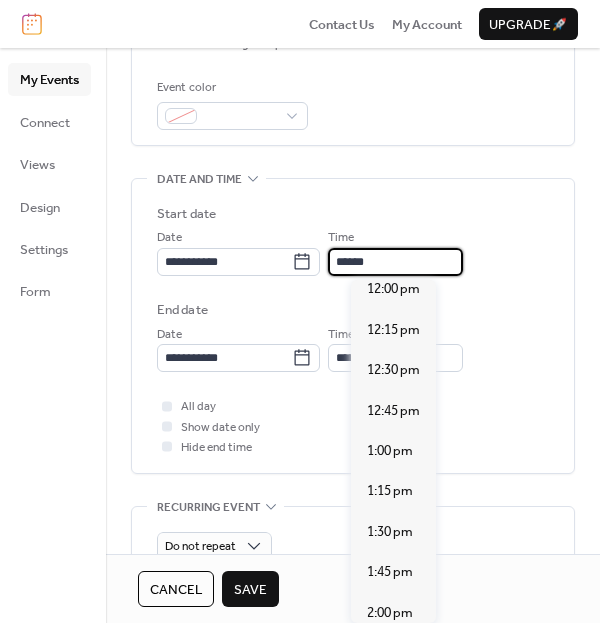 scroll, scrollTop: 0, scrollLeft: 0, axis: both 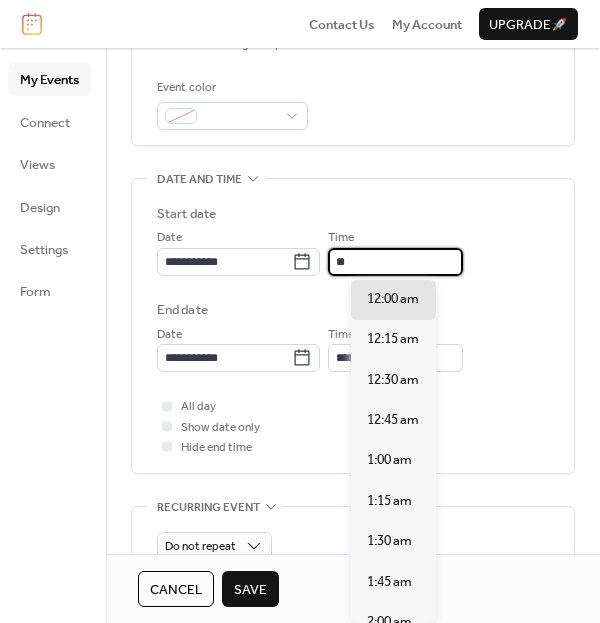 type on "*" 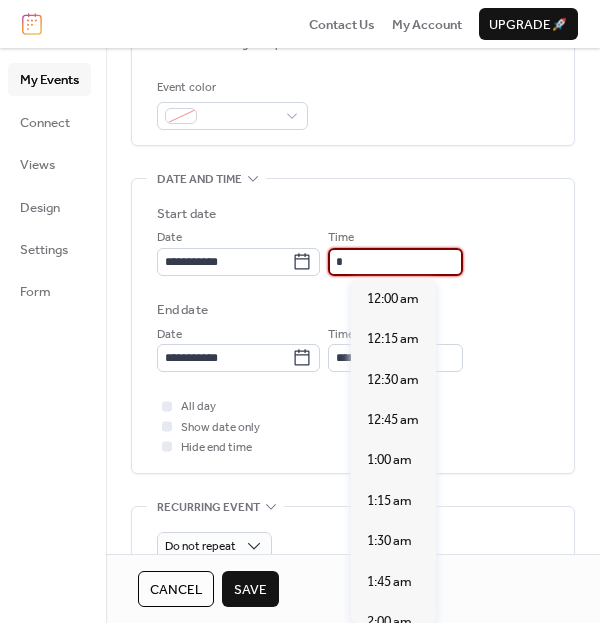 scroll, scrollTop: 812, scrollLeft: 0, axis: vertical 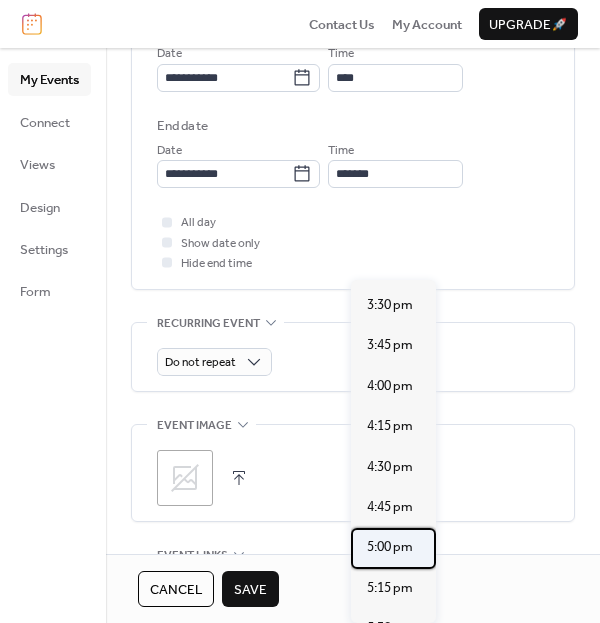 click on "5:00 pm" at bounding box center [390, 547] 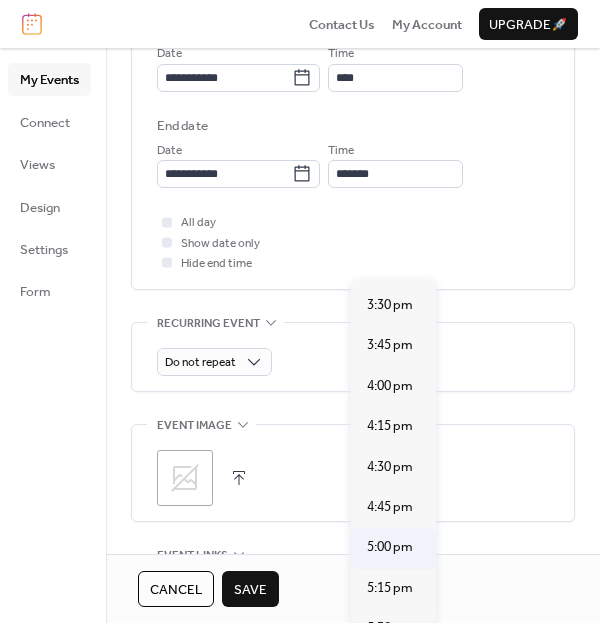 type on "*******" 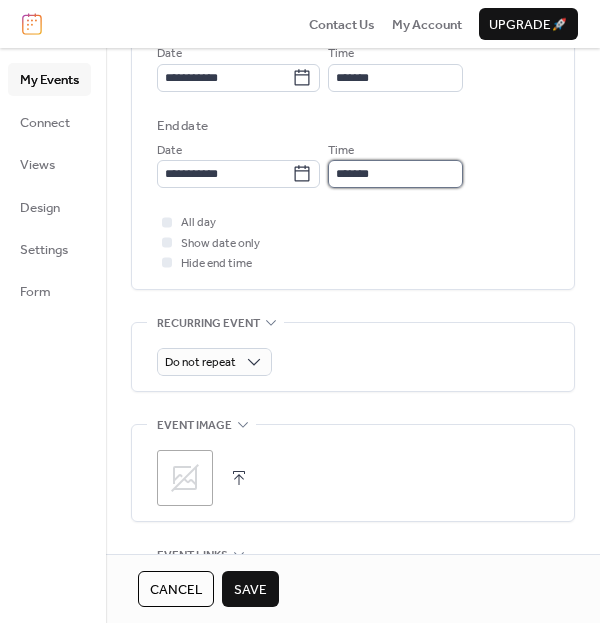 click on "*******" at bounding box center (395, 174) 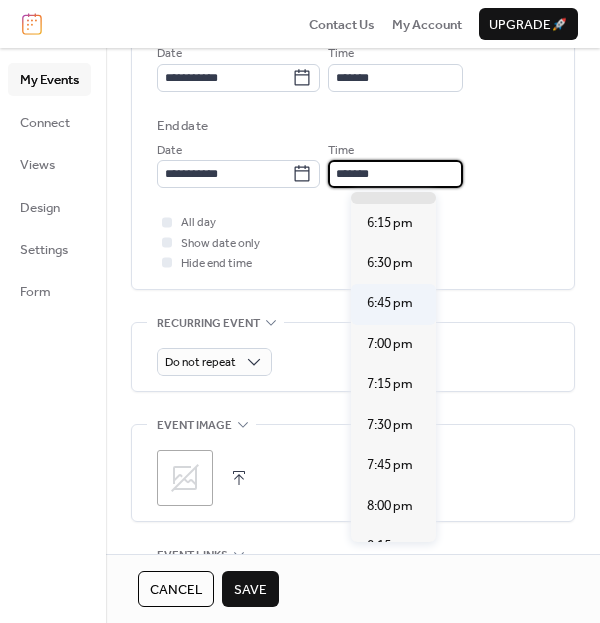 scroll, scrollTop: 309, scrollLeft: 0, axis: vertical 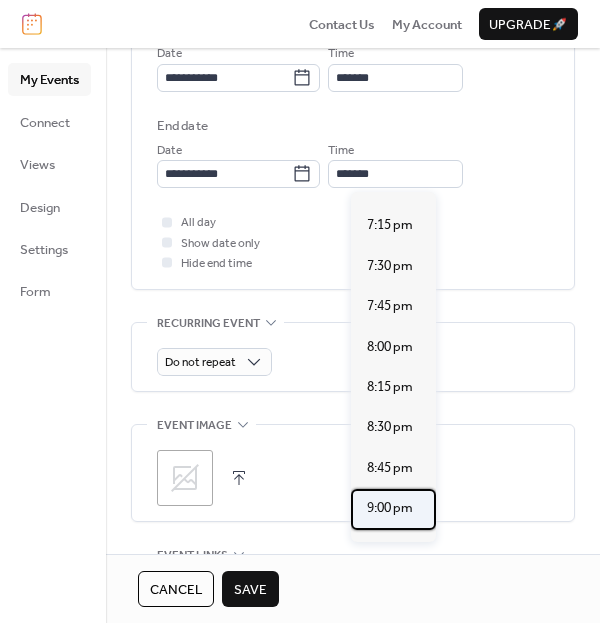 click on "9:00 pm" at bounding box center (390, 508) 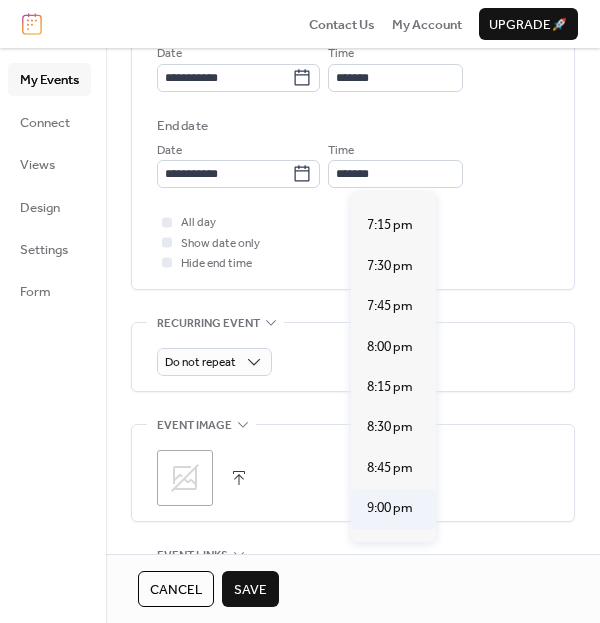 type on "*******" 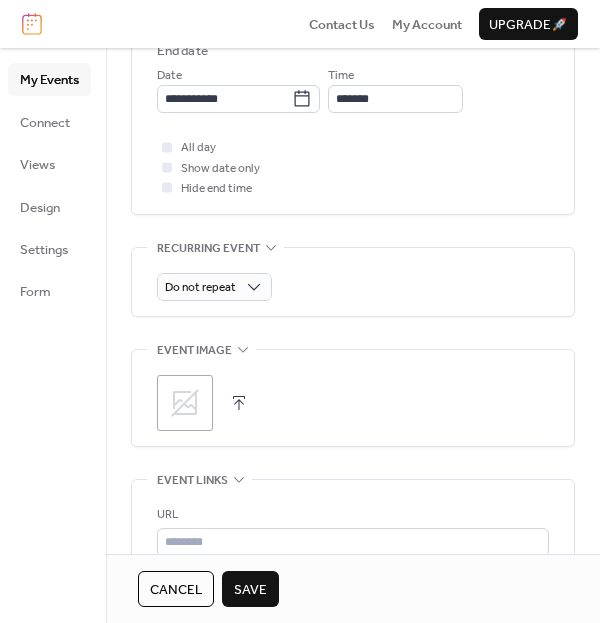 scroll, scrollTop: 787, scrollLeft: 0, axis: vertical 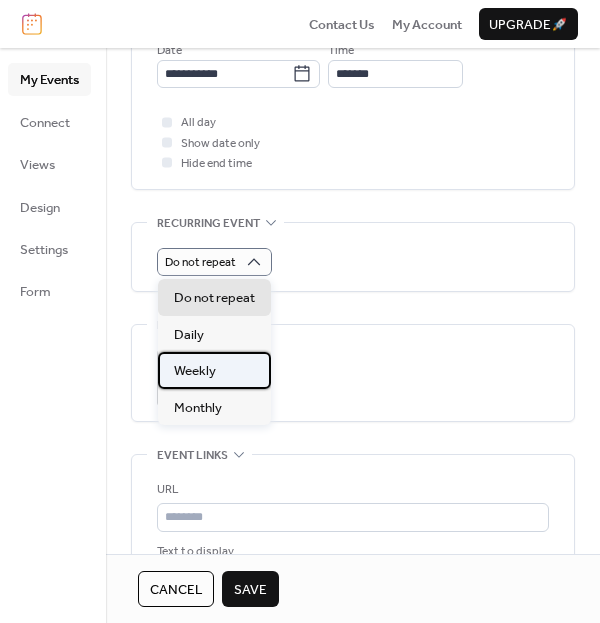 click on "Weekly" at bounding box center [214, 370] 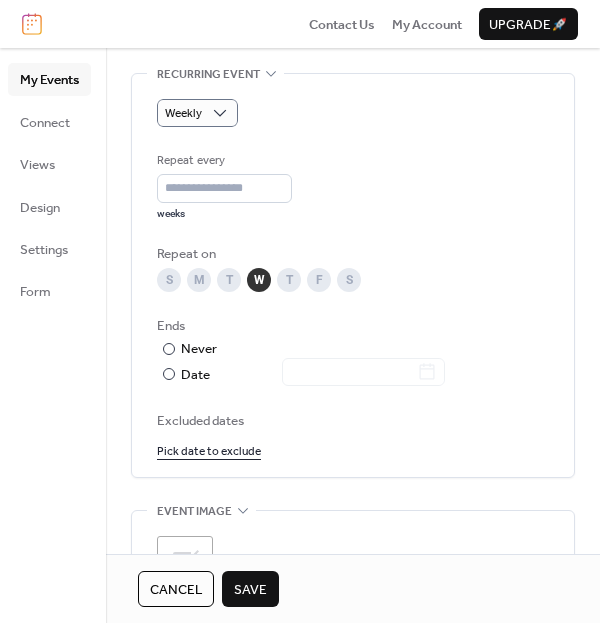 scroll, scrollTop: 974, scrollLeft: 0, axis: vertical 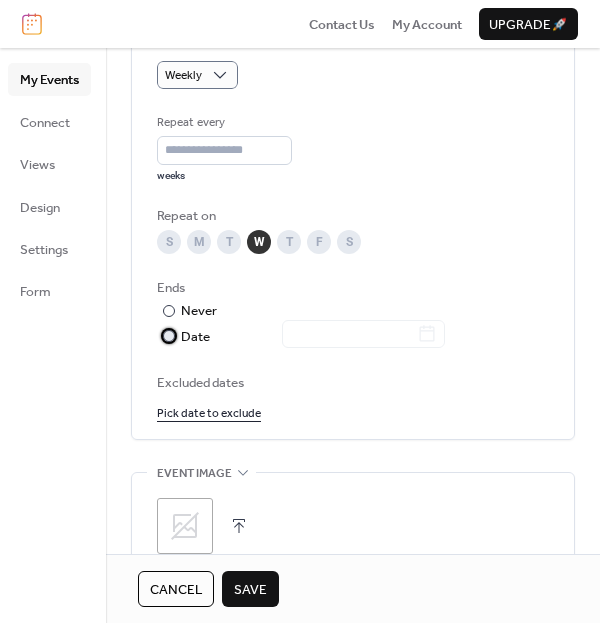 click at bounding box center [169, 336] 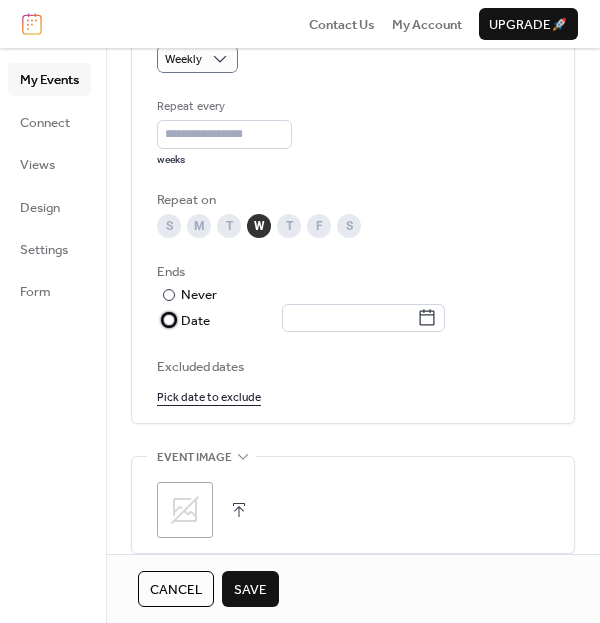 scroll, scrollTop: 1038, scrollLeft: 0, axis: vertical 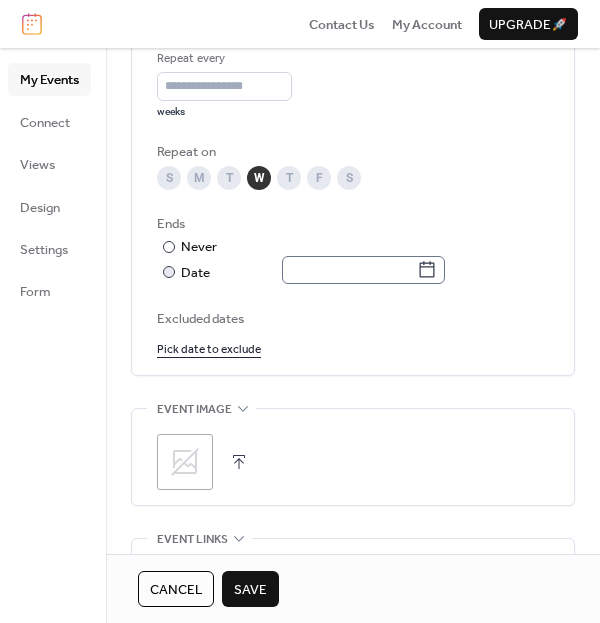 click 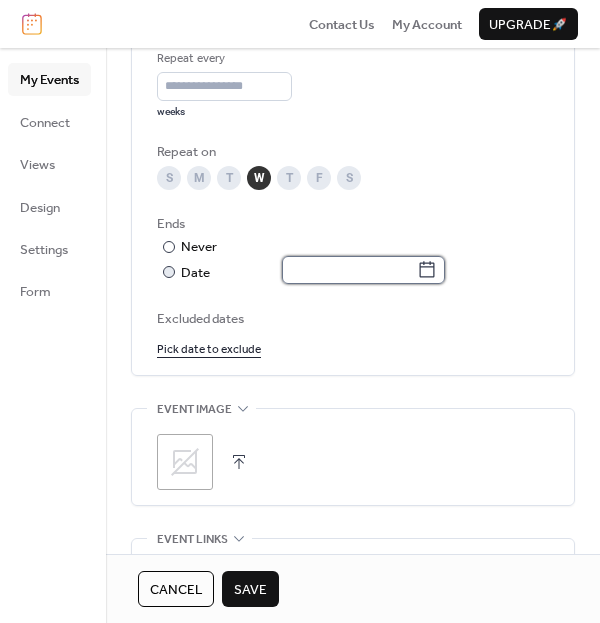click at bounding box center (349, 270) 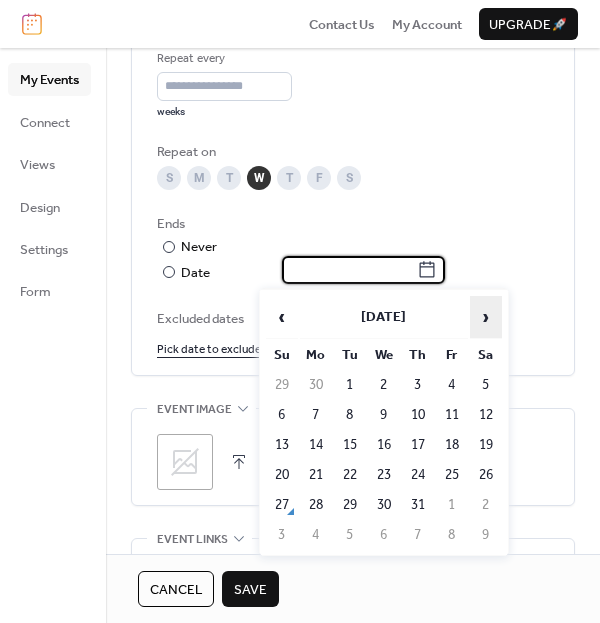 click on "›" at bounding box center [486, 317] 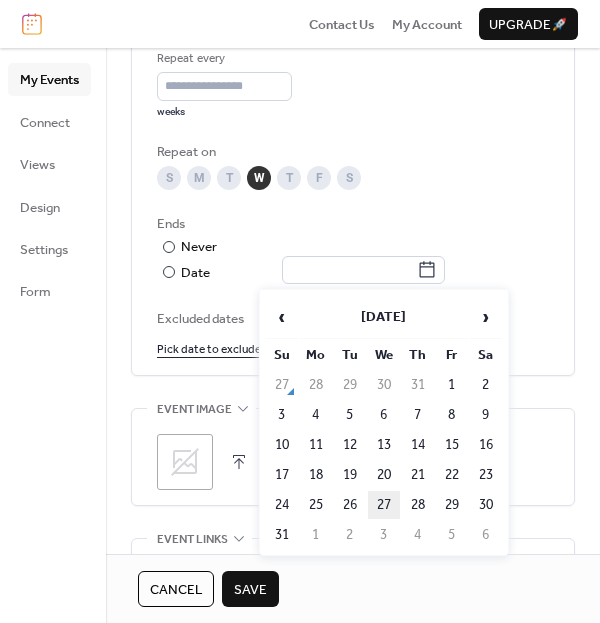 click on "27" at bounding box center (384, 505) 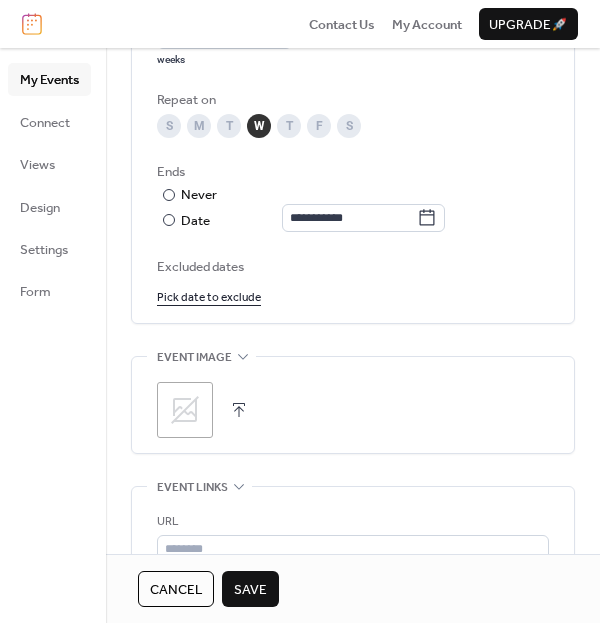 scroll, scrollTop: 1122, scrollLeft: 0, axis: vertical 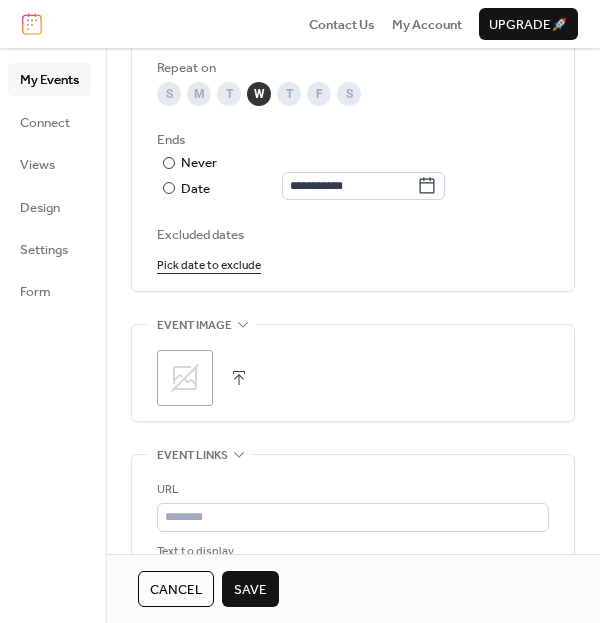 click 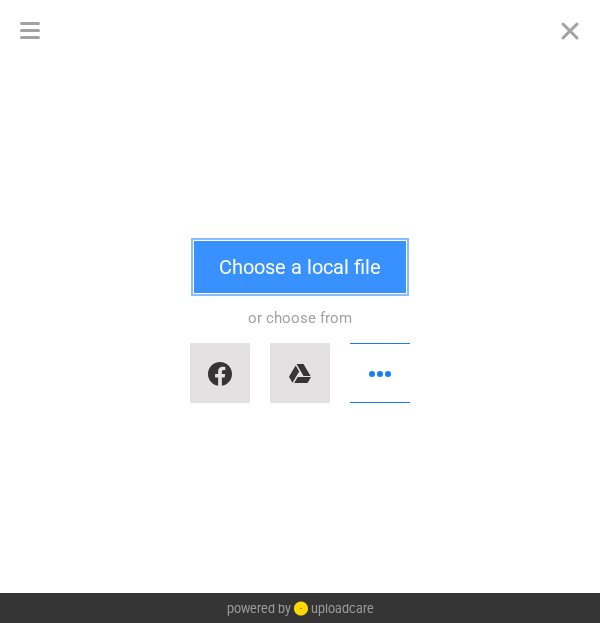 click on "Choose a local file" at bounding box center (300, 267) 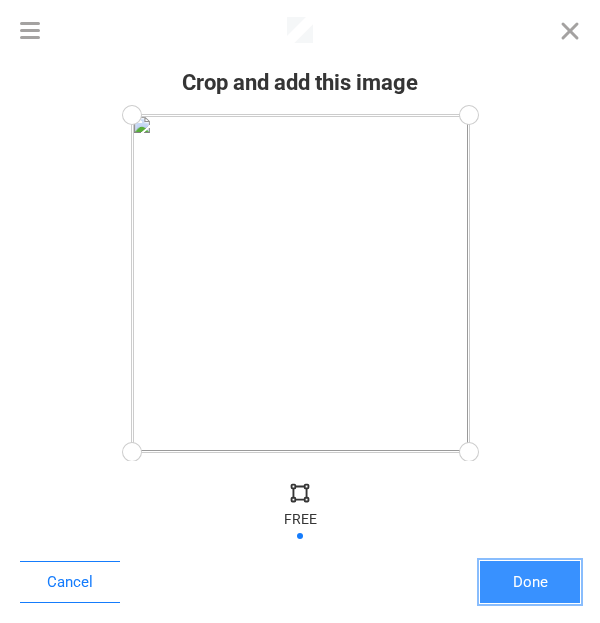 click on "Done" at bounding box center [530, 582] 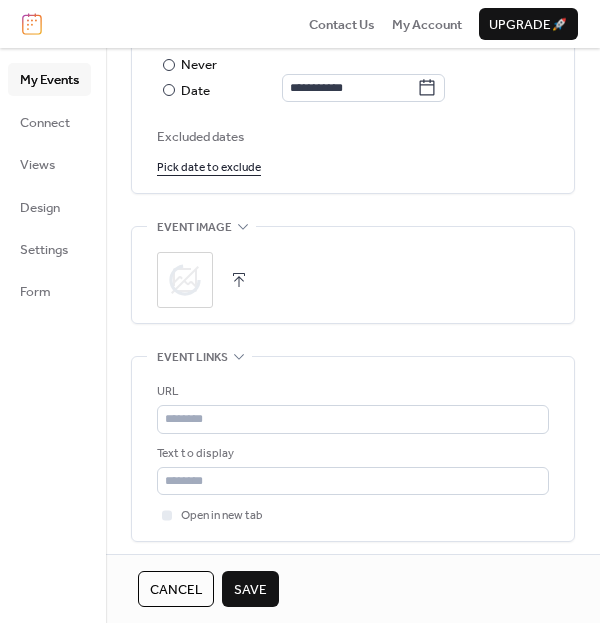 scroll, scrollTop: 1221, scrollLeft: 0, axis: vertical 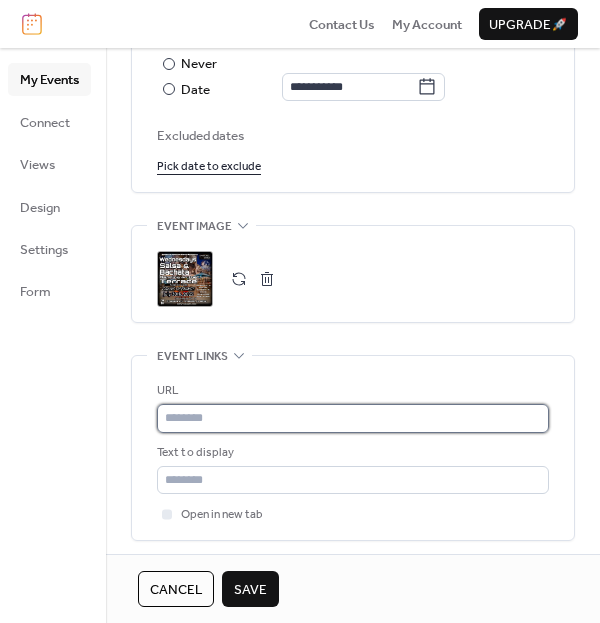 click at bounding box center (353, 418) 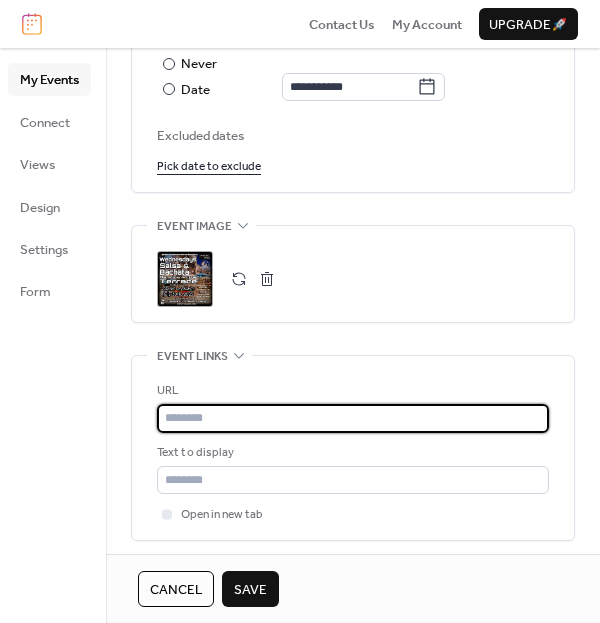 paste on "**********" 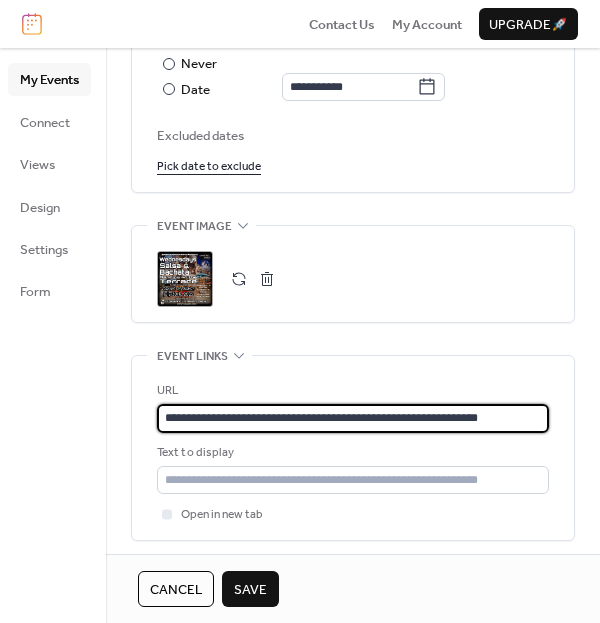 scroll, scrollTop: 1, scrollLeft: 0, axis: vertical 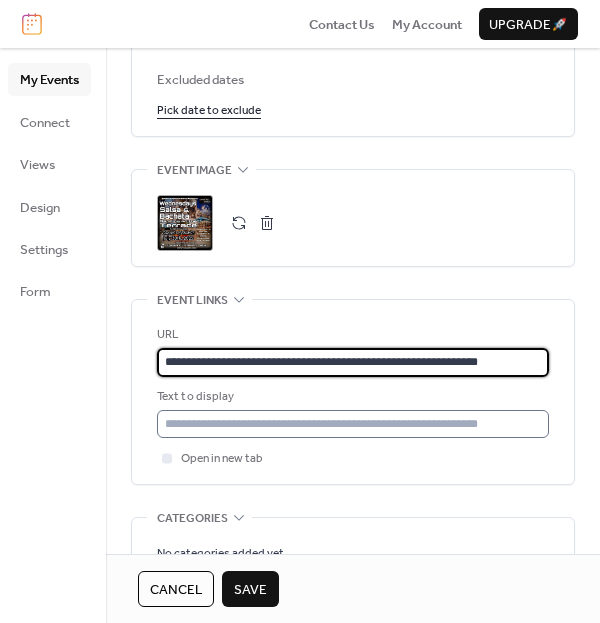 type on "**********" 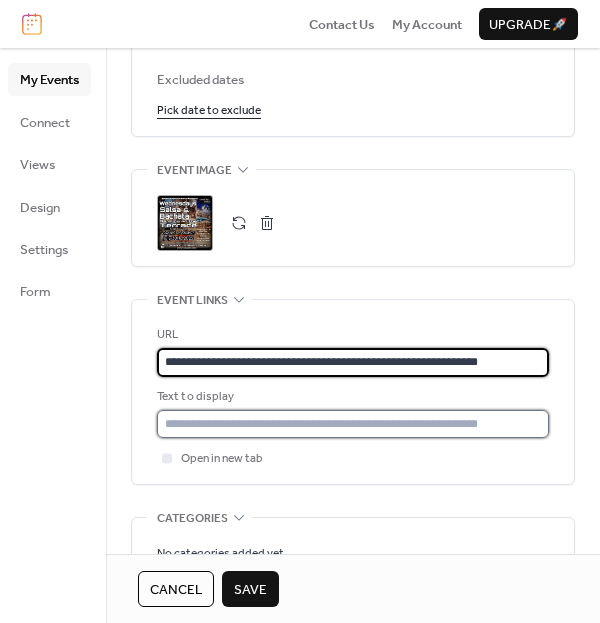 scroll, scrollTop: 0, scrollLeft: 0, axis: both 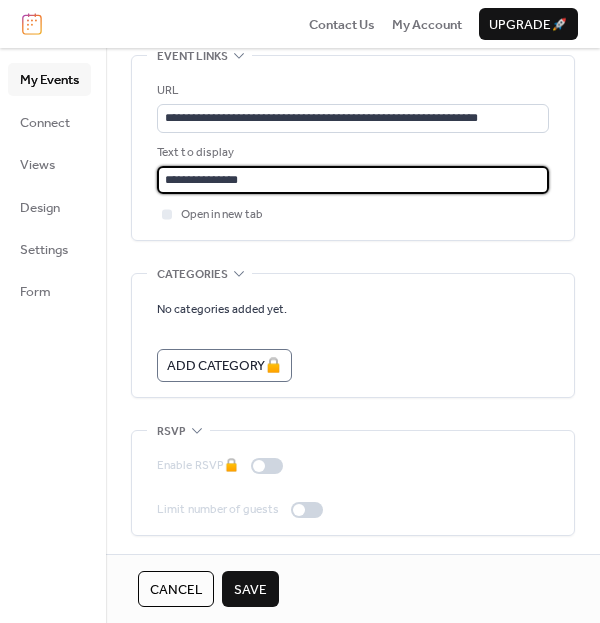 type on "**********" 